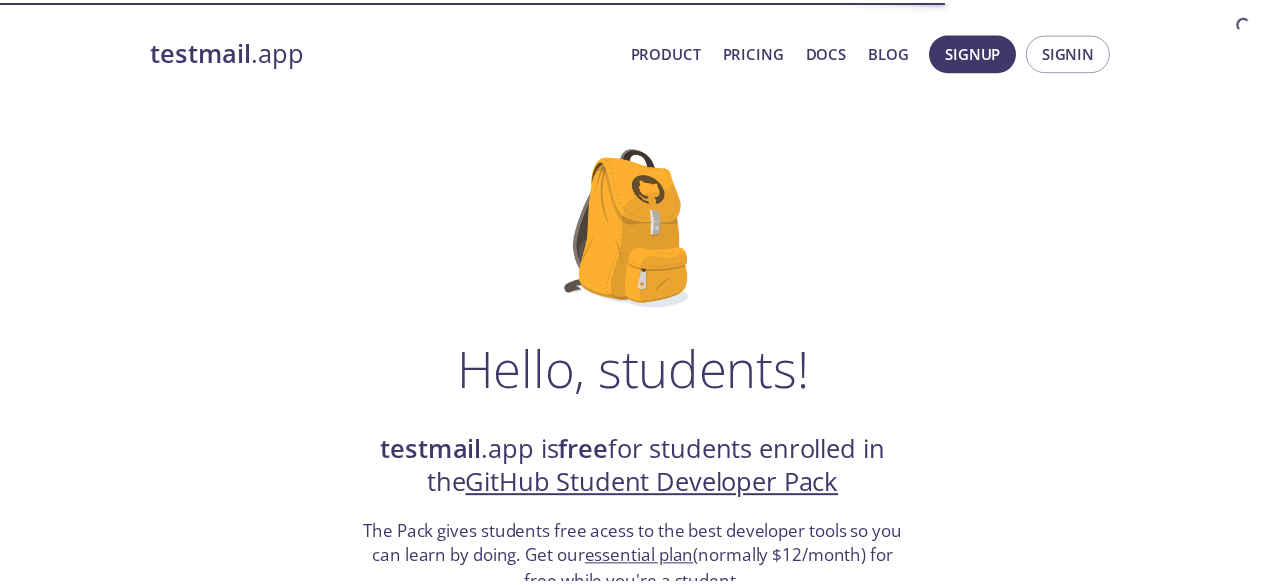 scroll, scrollTop: 0, scrollLeft: 0, axis: both 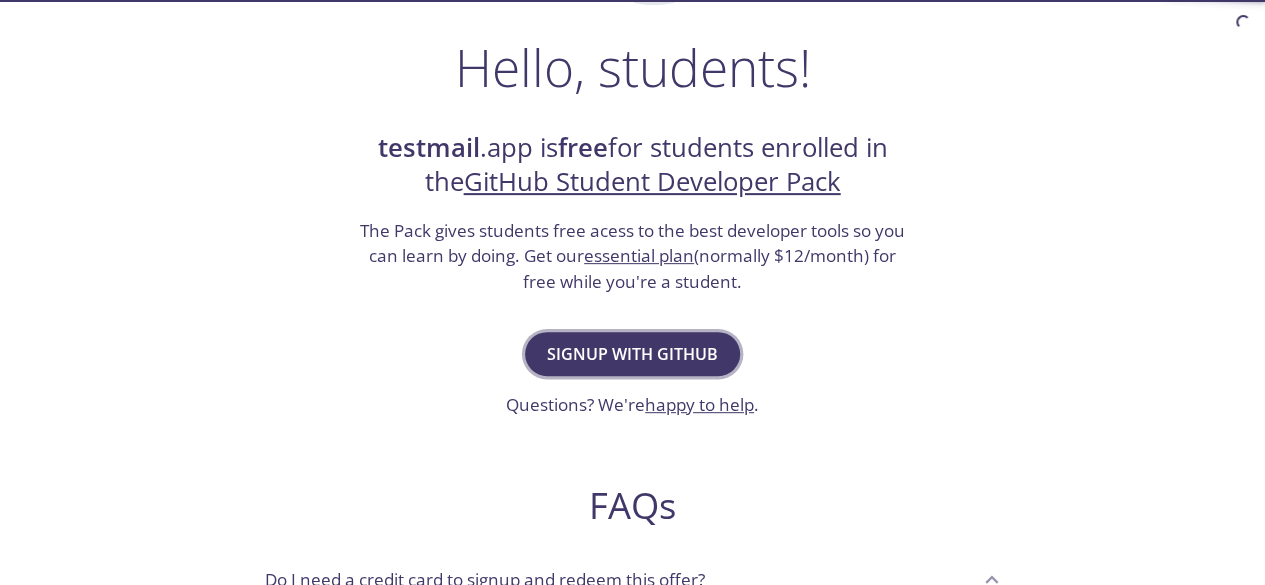 click on "Signup with GitHub" at bounding box center [632, 354] 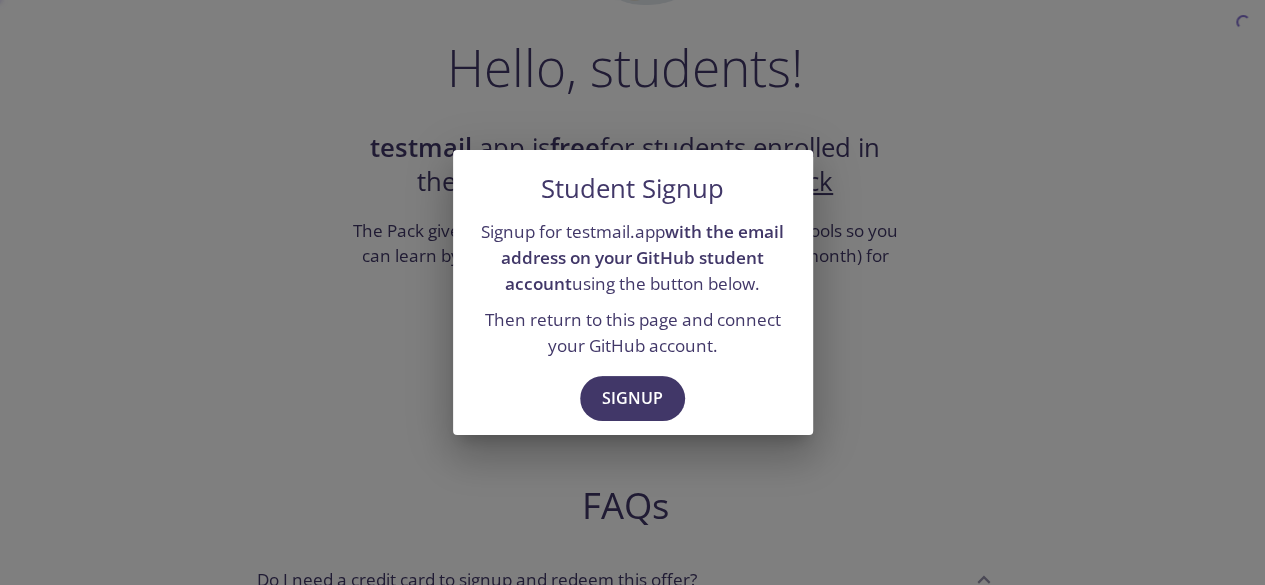 scroll, scrollTop: 0, scrollLeft: 0, axis: both 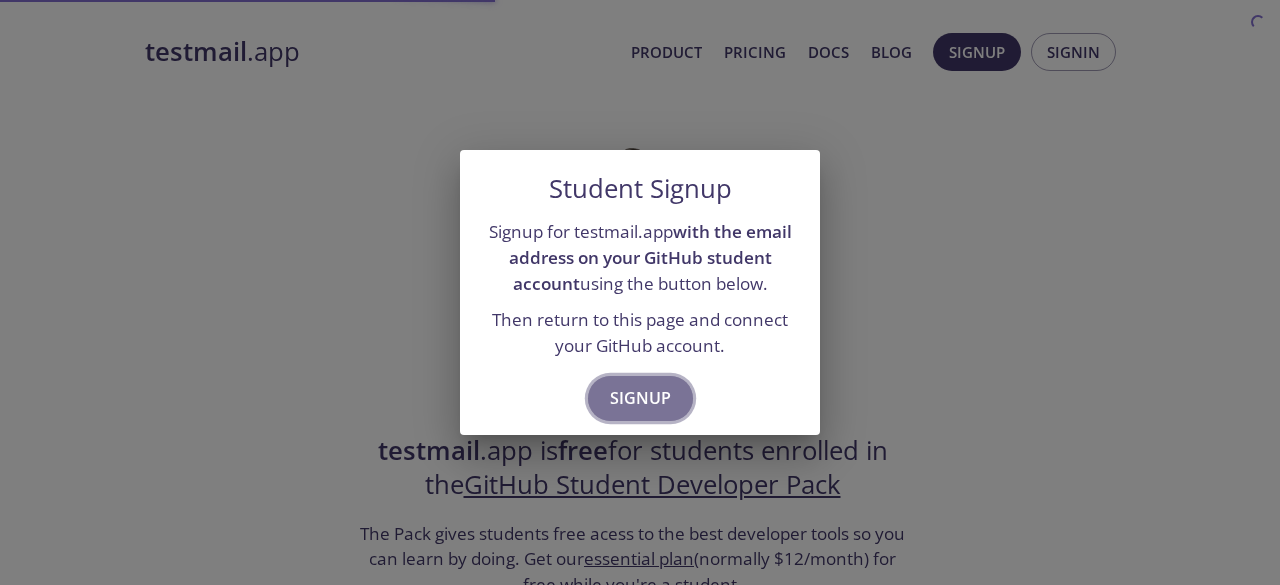 click on "Signup" at bounding box center [640, 398] 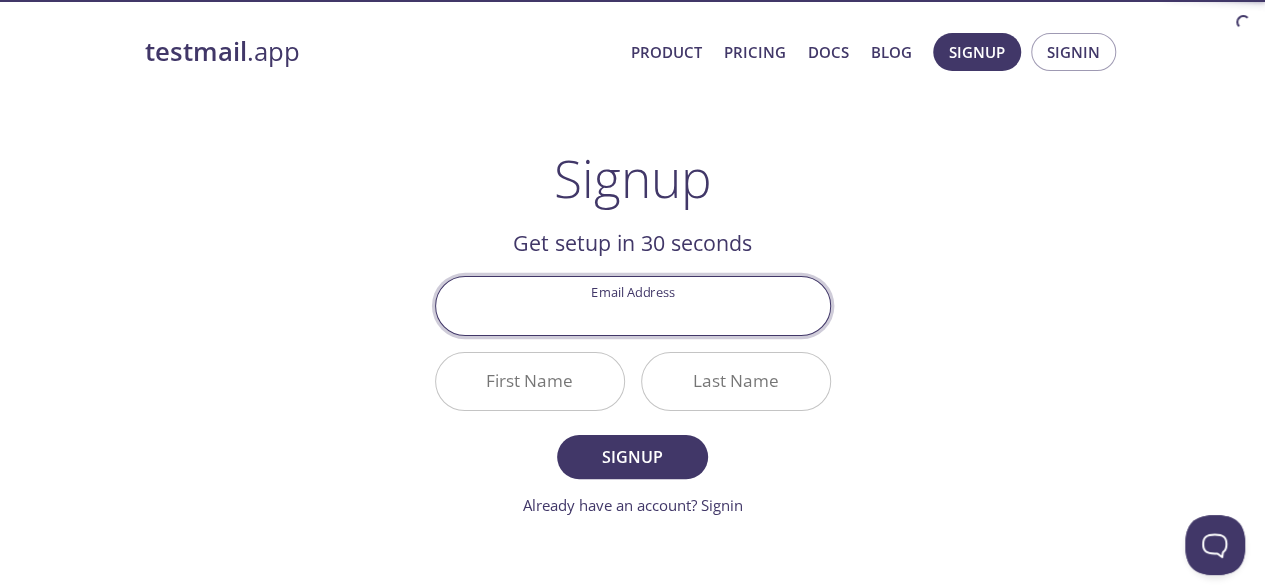 scroll, scrollTop: 0, scrollLeft: 0, axis: both 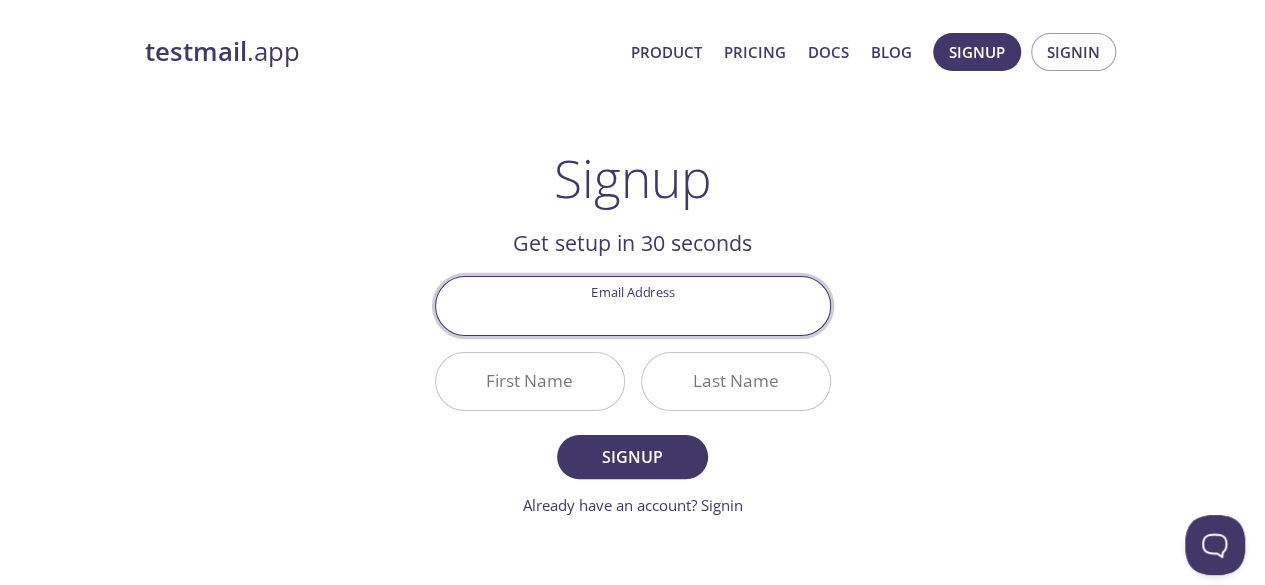 click on "Email Address" at bounding box center (633, 305) 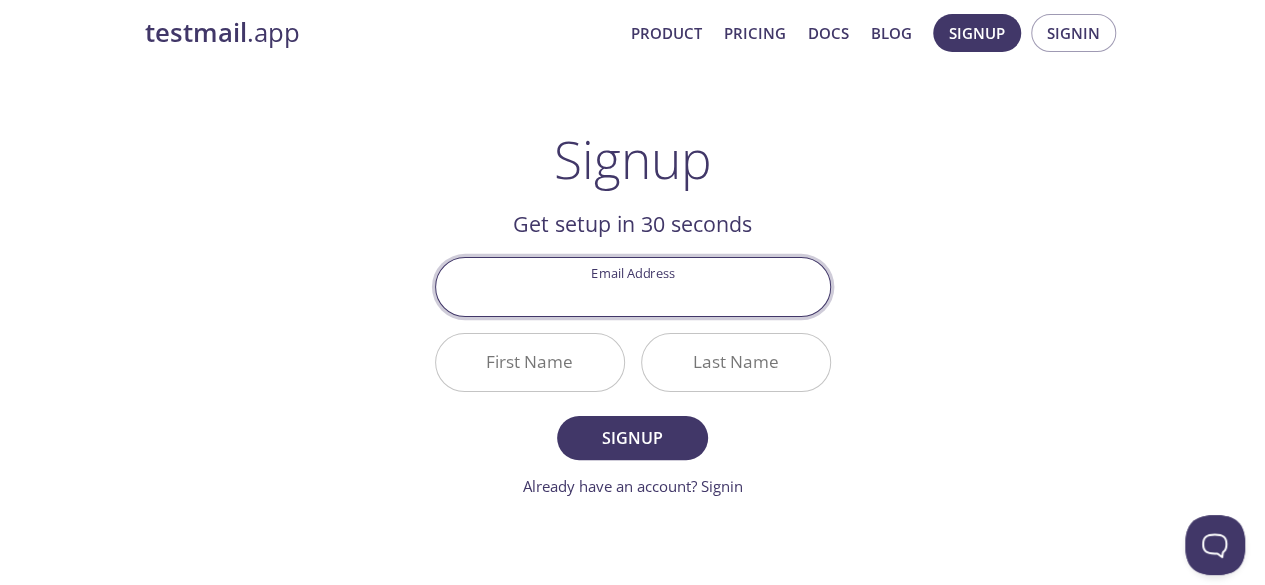 scroll, scrollTop: 202, scrollLeft: 0, axis: vertical 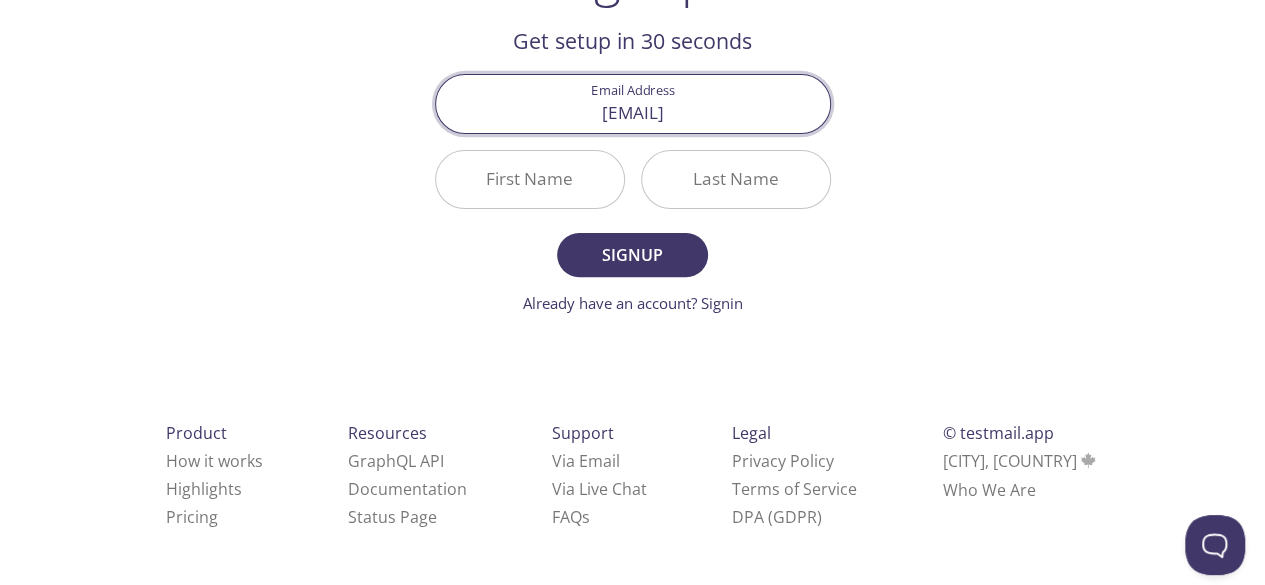 type on "[EMAIL]" 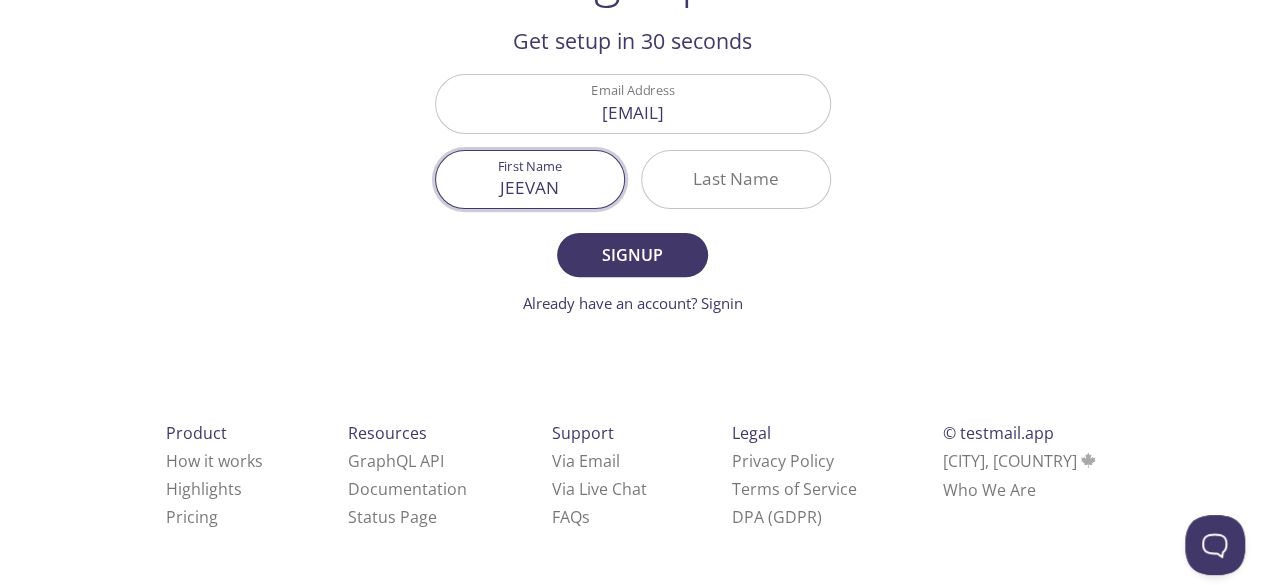 type on "JEEVAN" 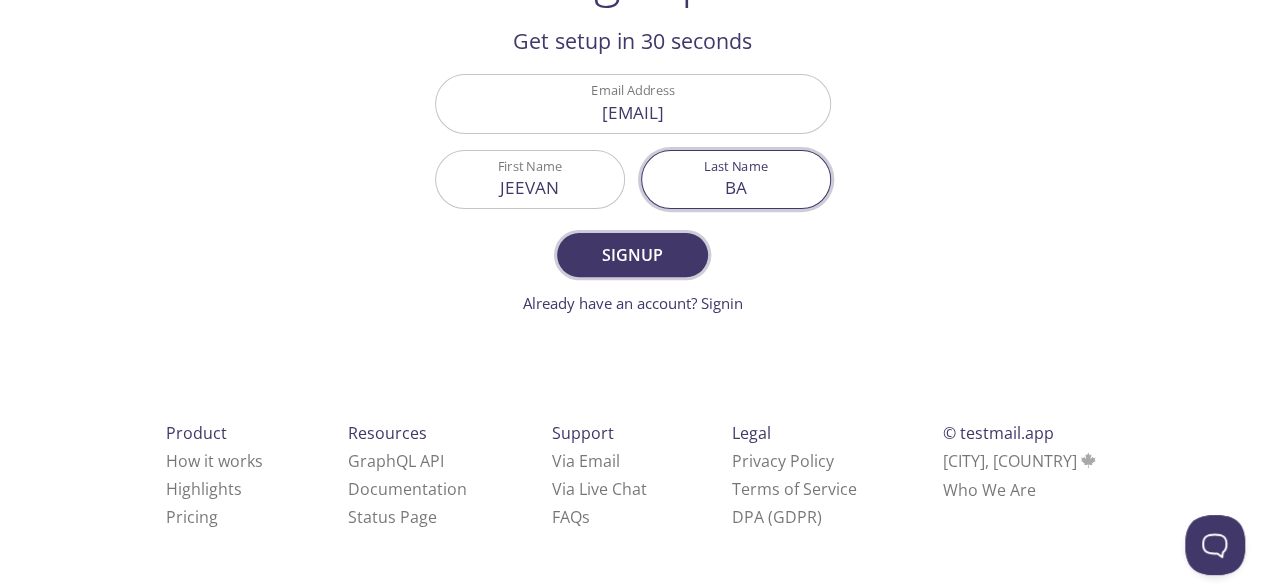 type on "BA" 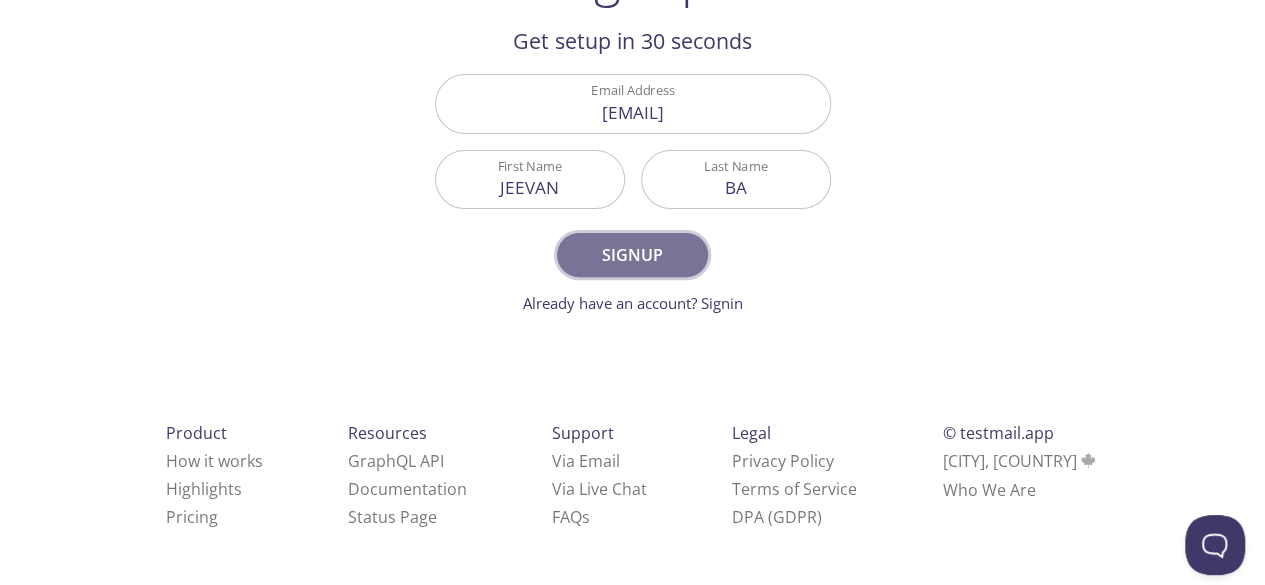 click on "Signup" at bounding box center [632, 255] 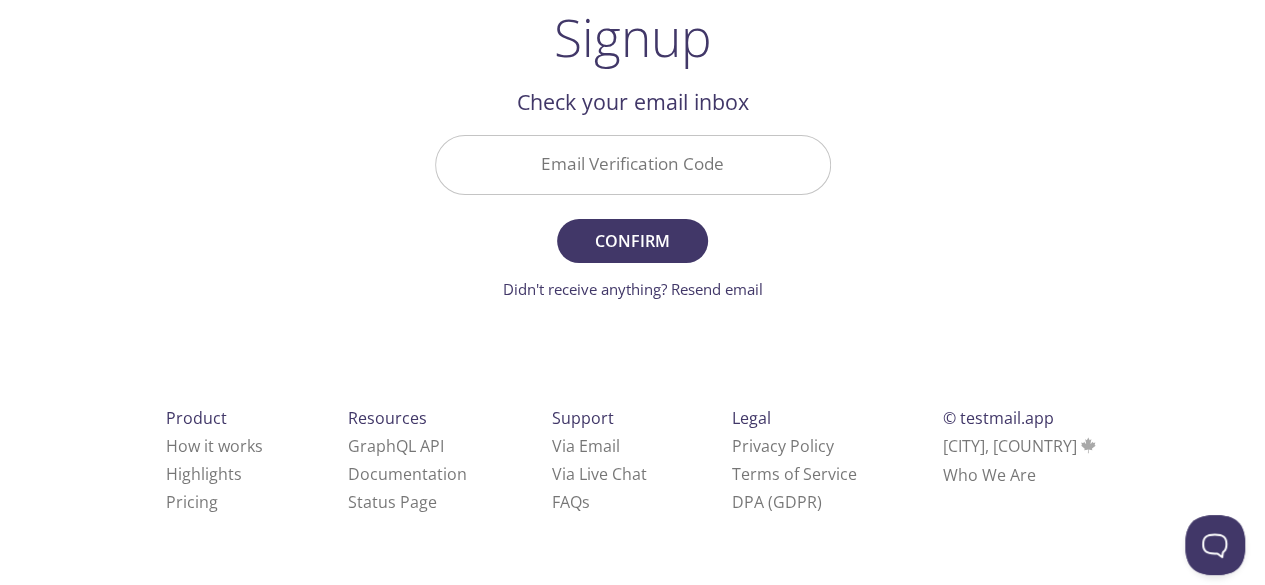 scroll, scrollTop: 127, scrollLeft: 0, axis: vertical 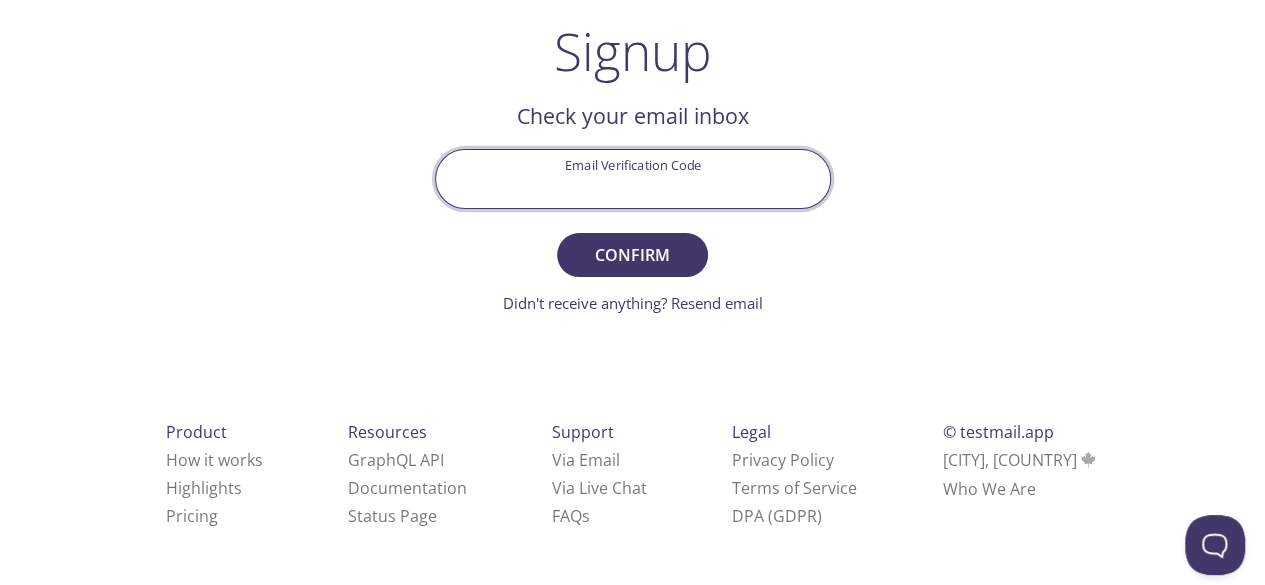 click on "Email Verification Code" at bounding box center [633, 178] 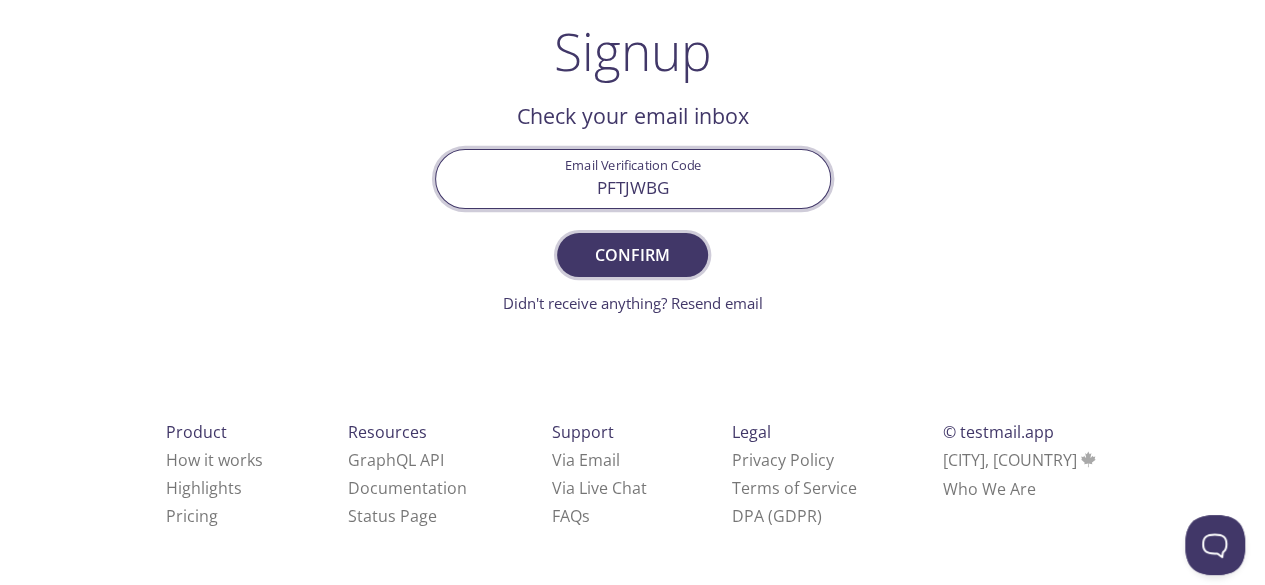 type on "PFTJWBG" 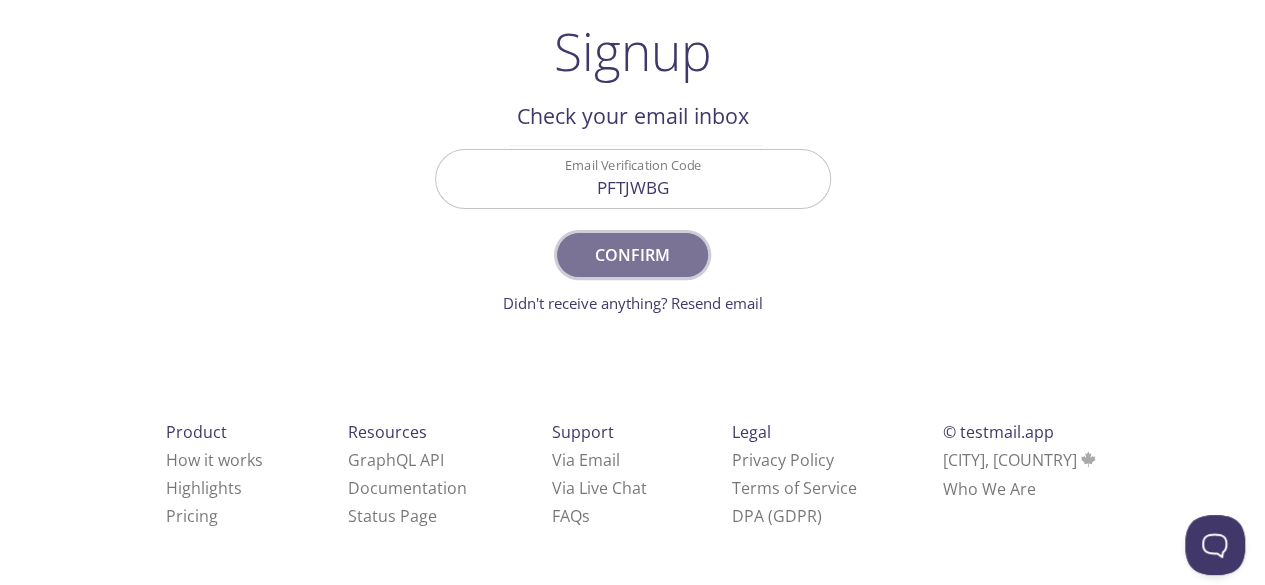 click on "Confirm" at bounding box center [632, 255] 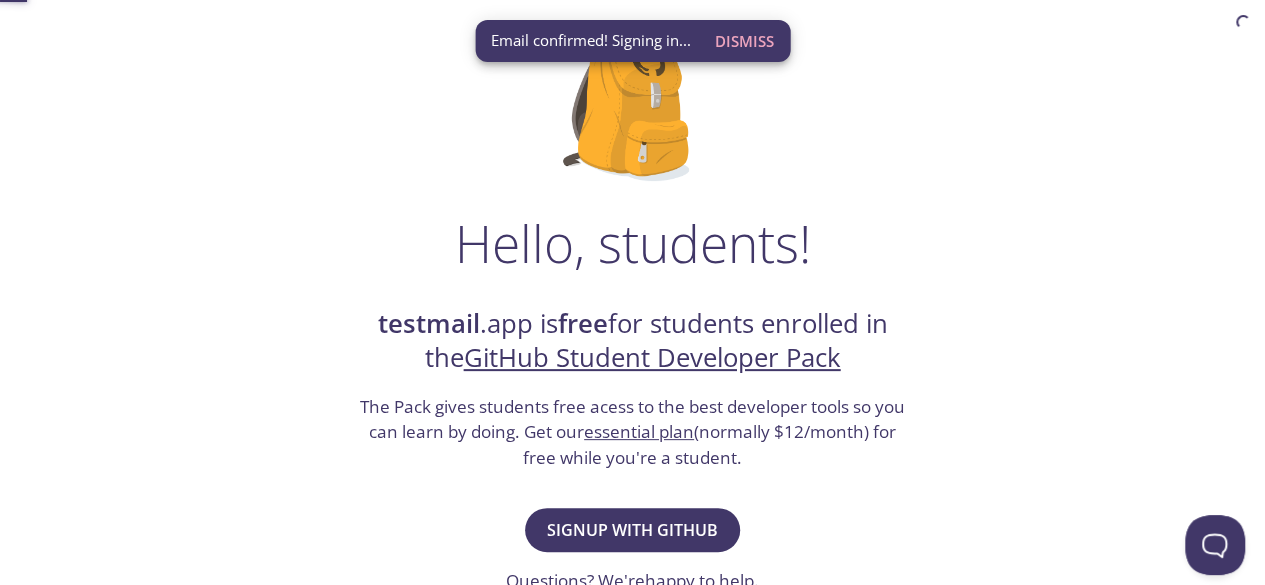 scroll, scrollTop: 0, scrollLeft: 0, axis: both 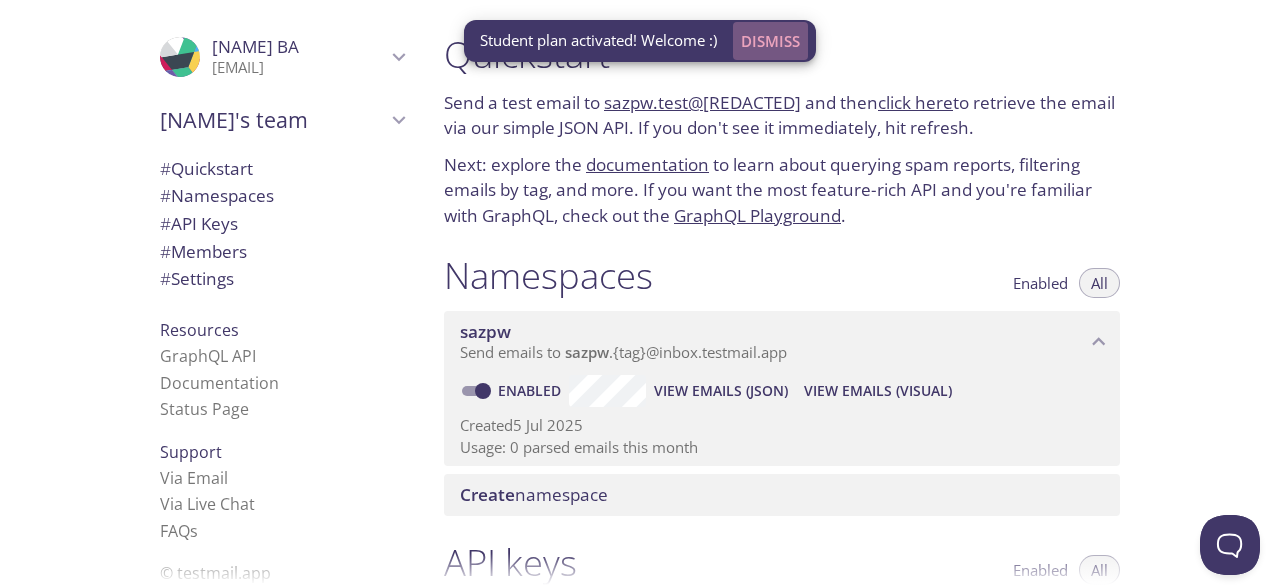 click on "Dismiss" at bounding box center (770, 41) 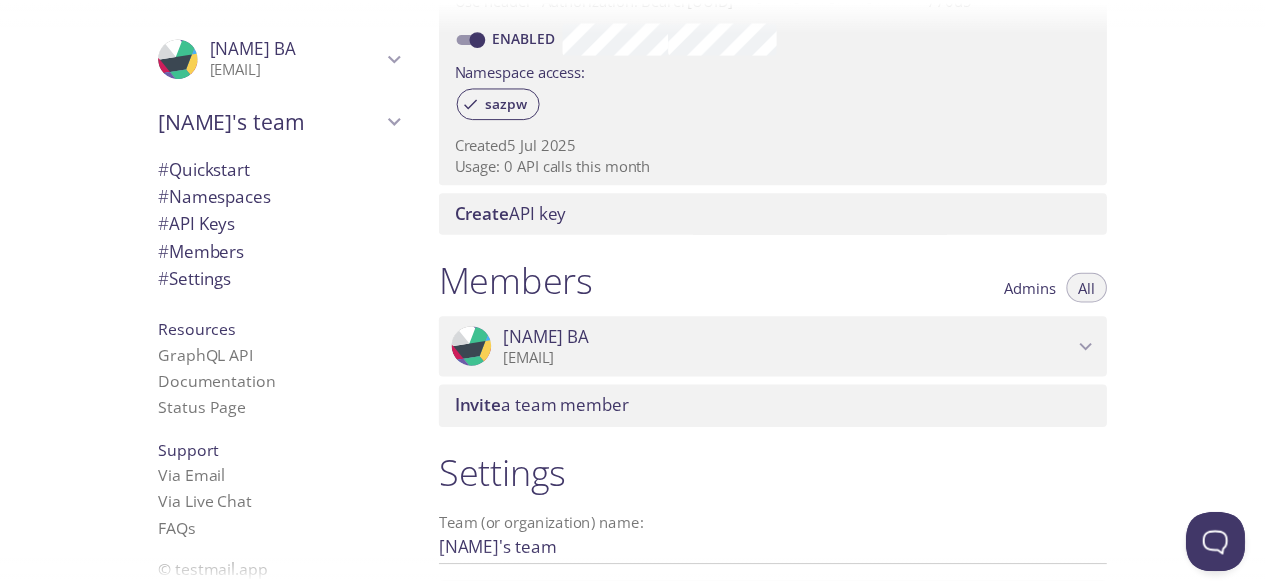 scroll, scrollTop: 644, scrollLeft: 0, axis: vertical 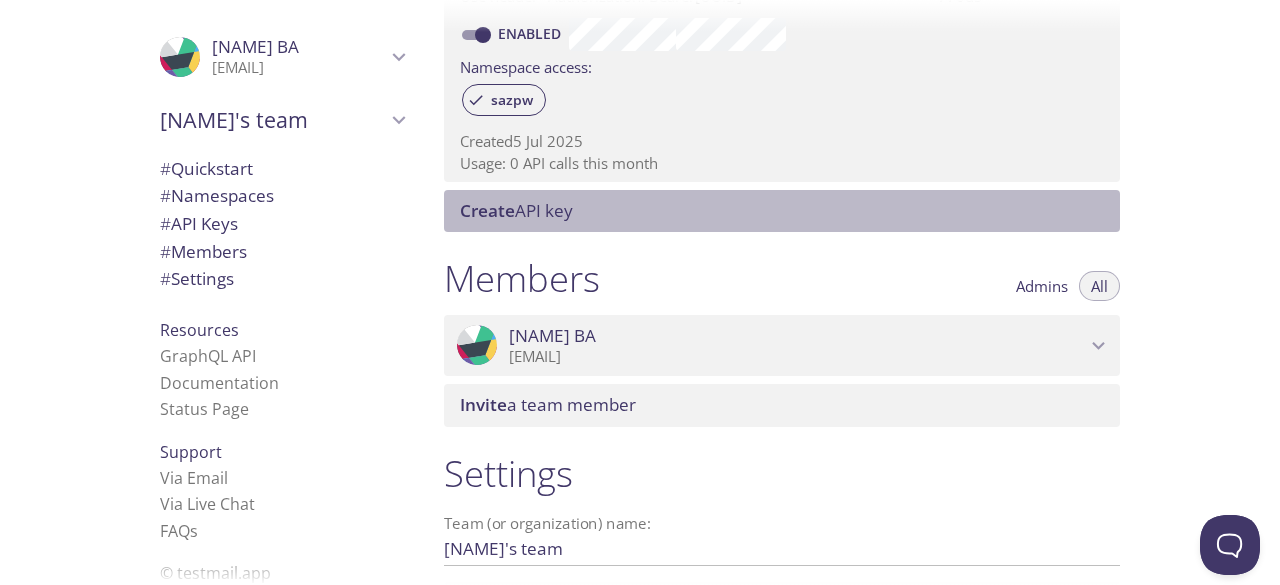click on "Create  API key" at bounding box center [516, 210] 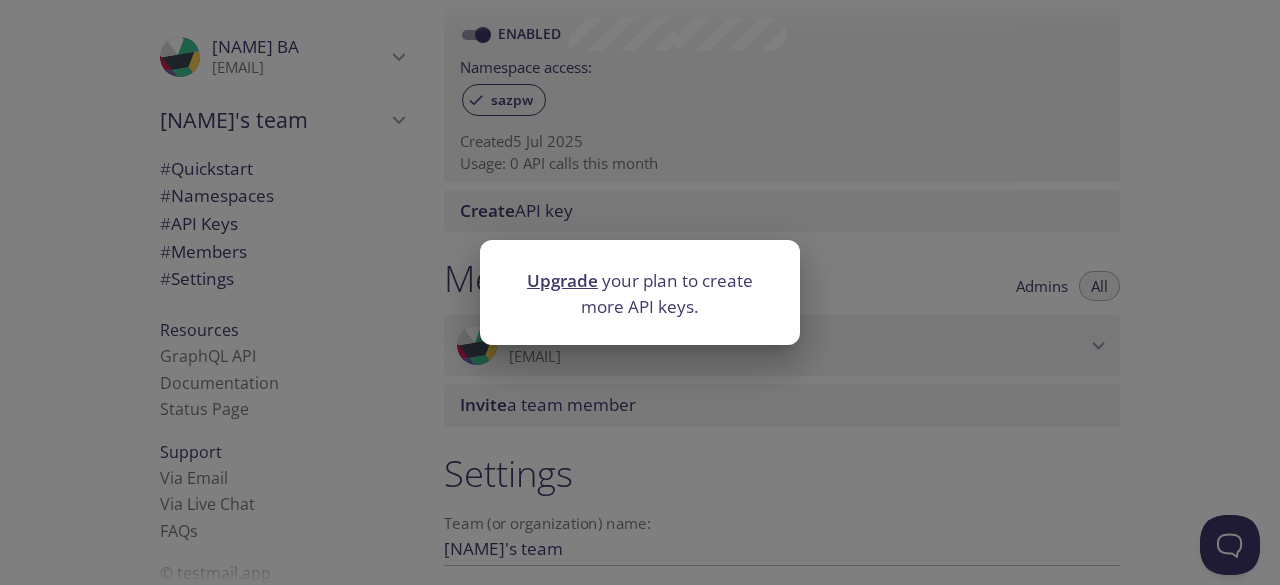 click on "Upgrade" at bounding box center [562, 280] 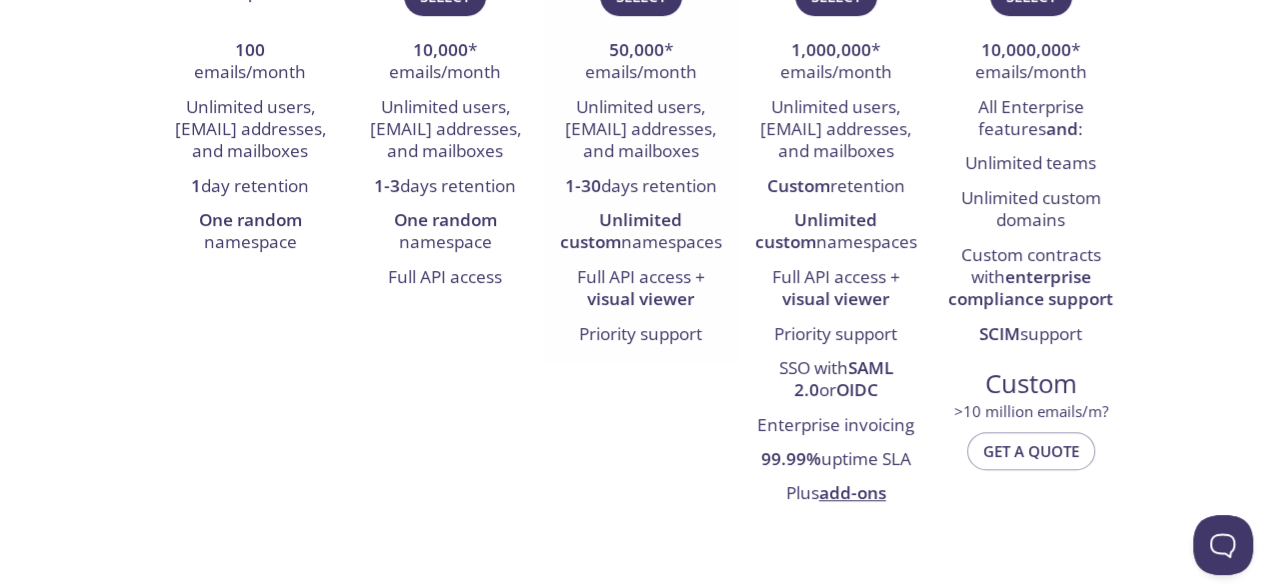 scroll, scrollTop: 0, scrollLeft: 0, axis: both 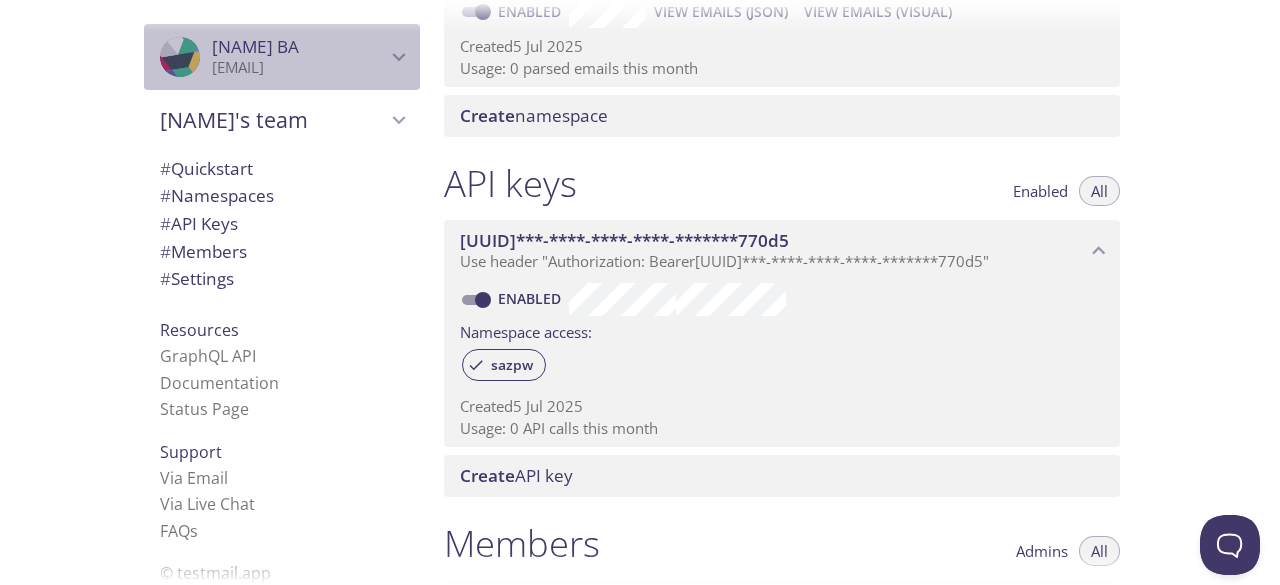 click on "[EMAIL]" at bounding box center (299, 68) 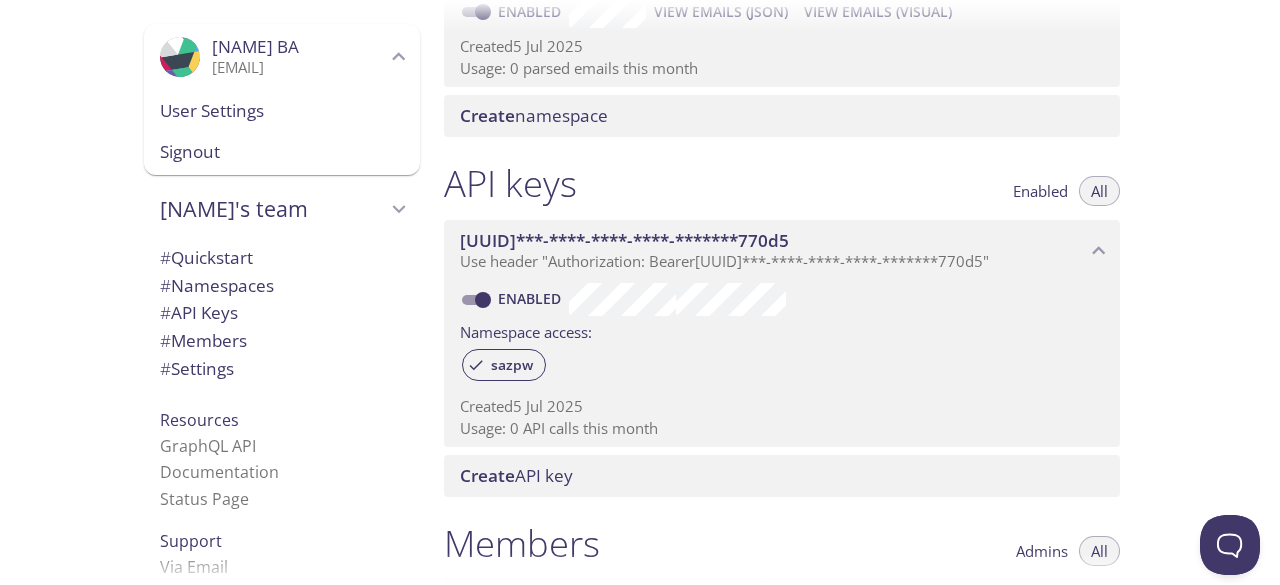 click on "User Settings" at bounding box center (282, 111) 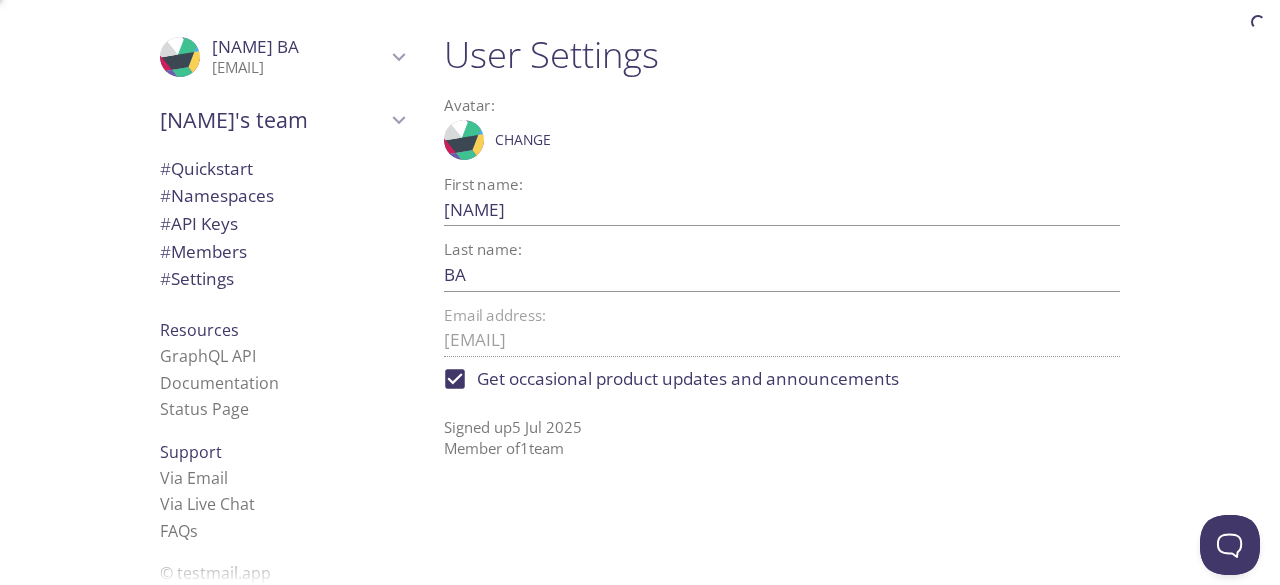scroll, scrollTop: 0, scrollLeft: 0, axis: both 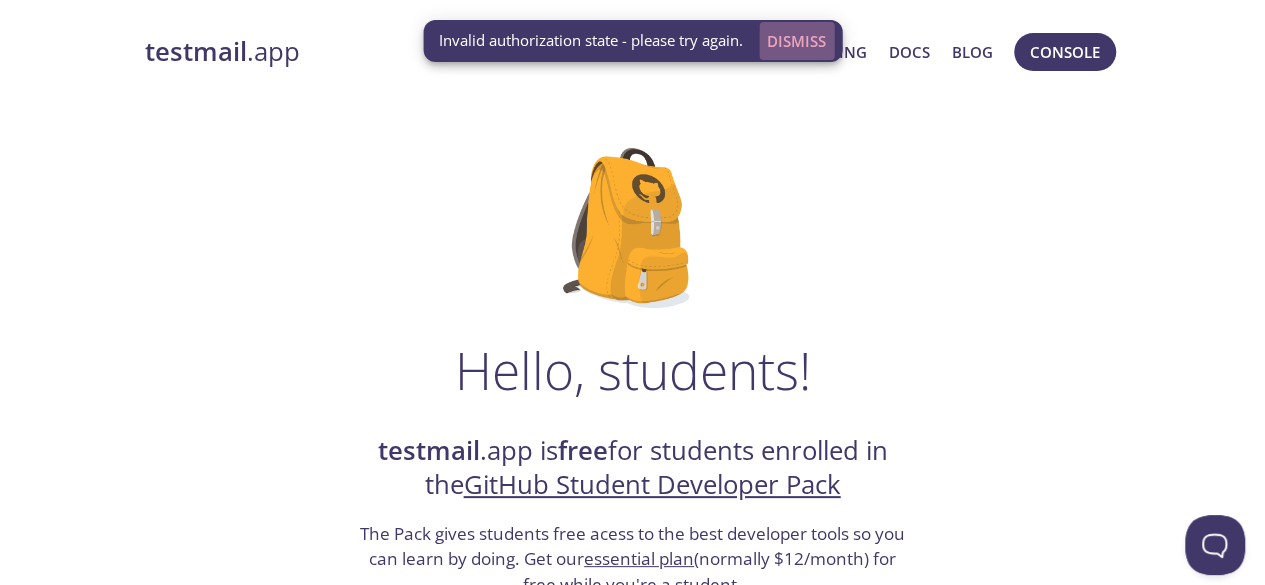 click on "Dismiss" at bounding box center (796, 41) 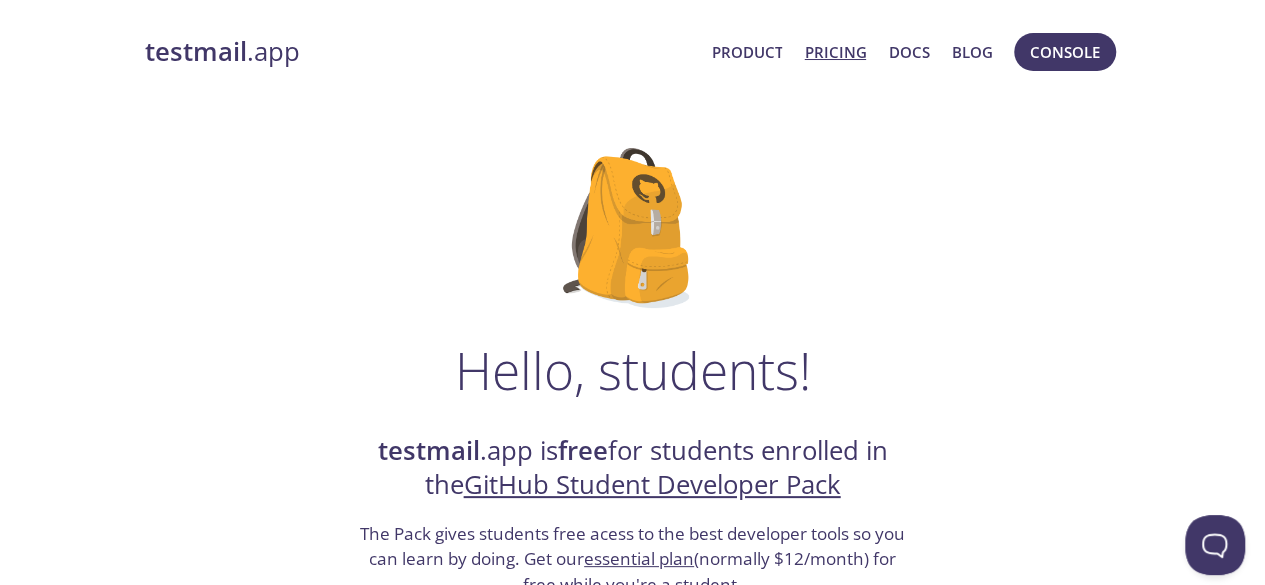 click on "Pricing" at bounding box center (835, 52) 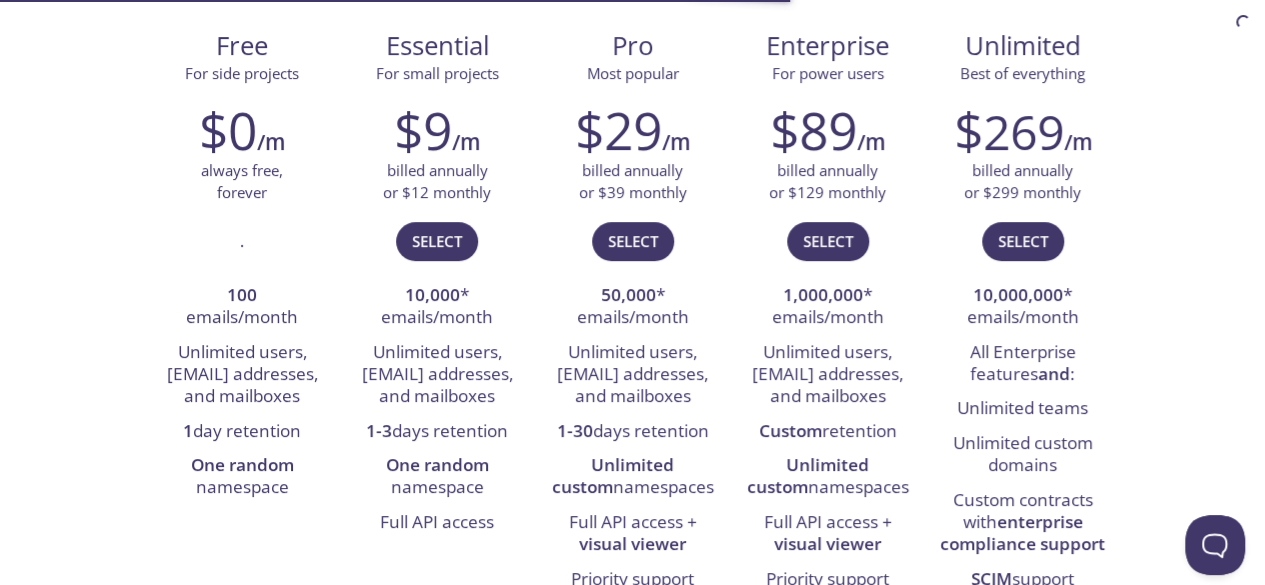 scroll, scrollTop: 314, scrollLeft: 0, axis: vertical 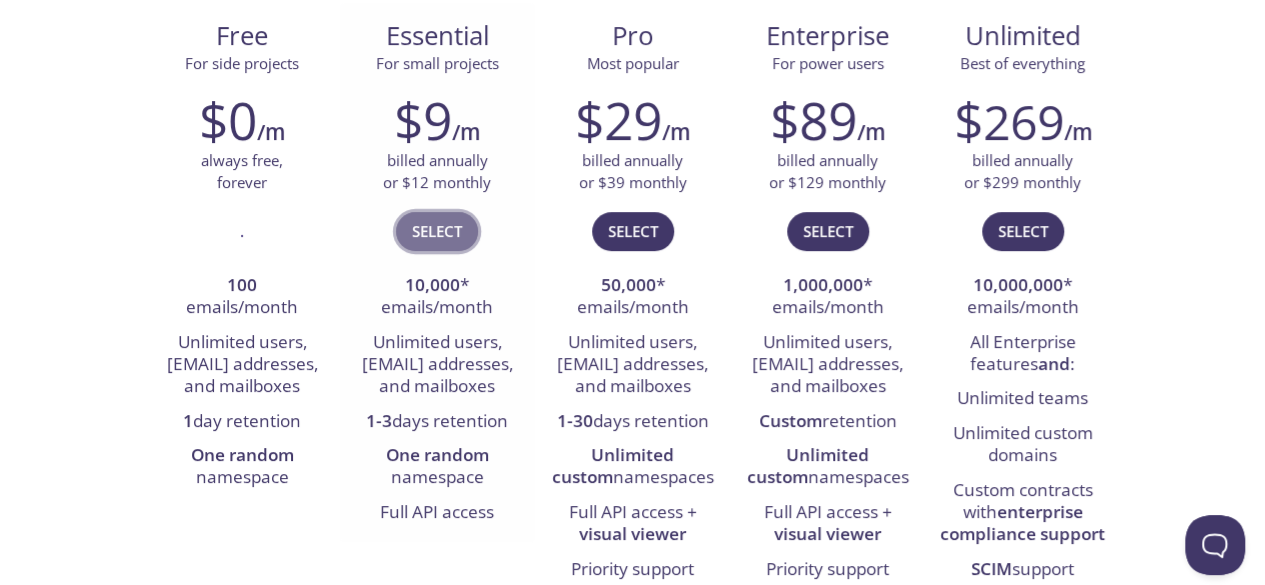 click on "Select" at bounding box center (437, 231) 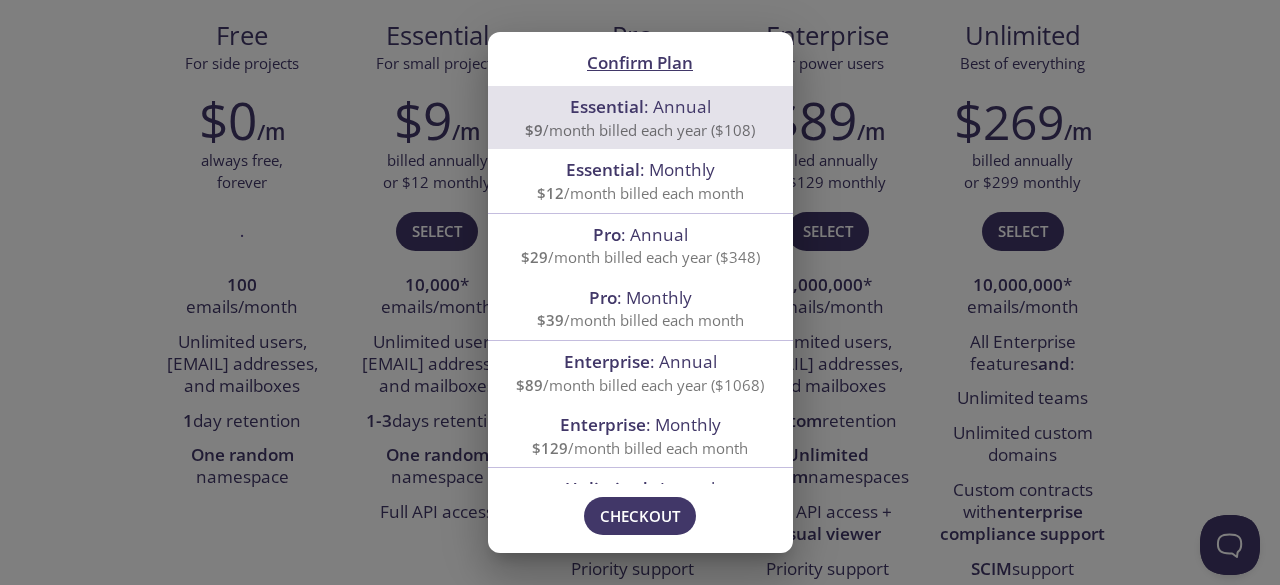 click on "Confirm Plan Essential : Annual $9 /month billed each year ($108) Essential : Monthly $12 /month billed each month Pro : Annual $29 /month billed each year ($348) Pro : Monthly $39 /month billed each month Enterprise : Annual $89 /month billed each year ($1068) Enterprise : Monthly $129 /month billed each month Unlimited : Annual $269 /month billed each year ($3228) Unlimited : Monthly $299 /month billed each month Please try again in a moment! Contact us   if this persists. Checkout" at bounding box center [640, 292] 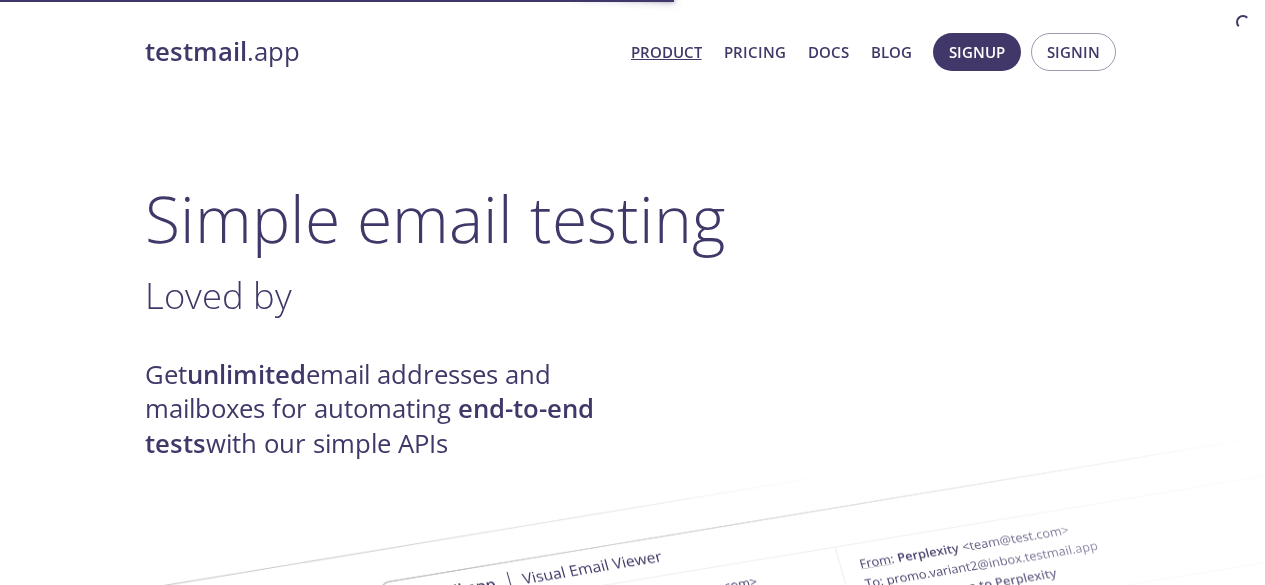 scroll, scrollTop: 0, scrollLeft: 0, axis: both 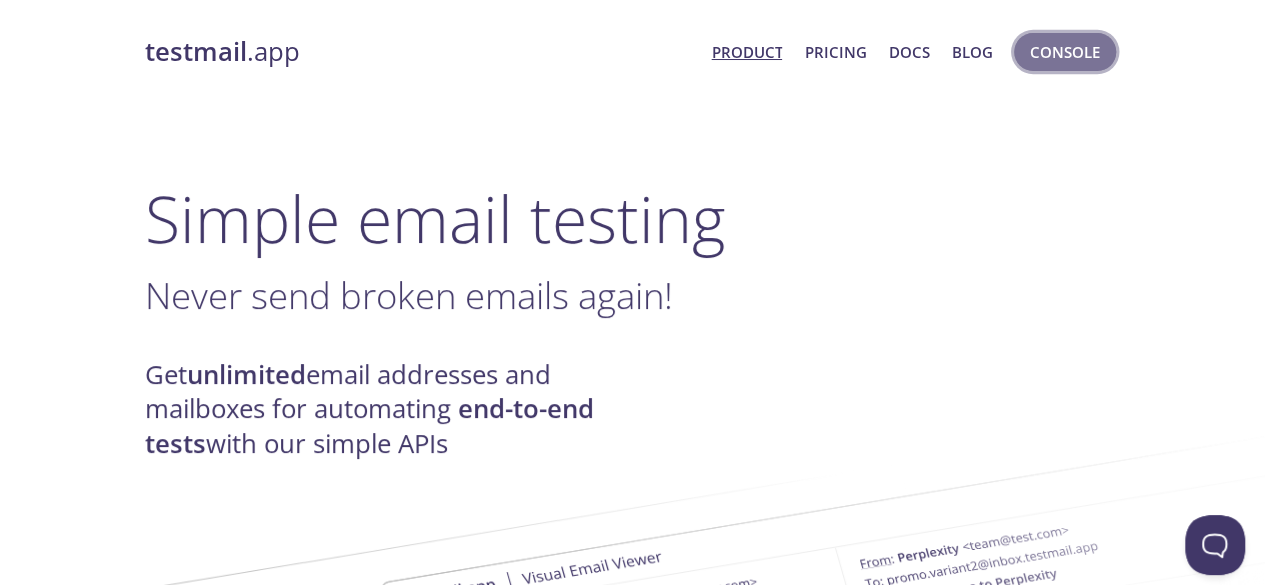 click on "Console" at bounding box center [1065, 52] 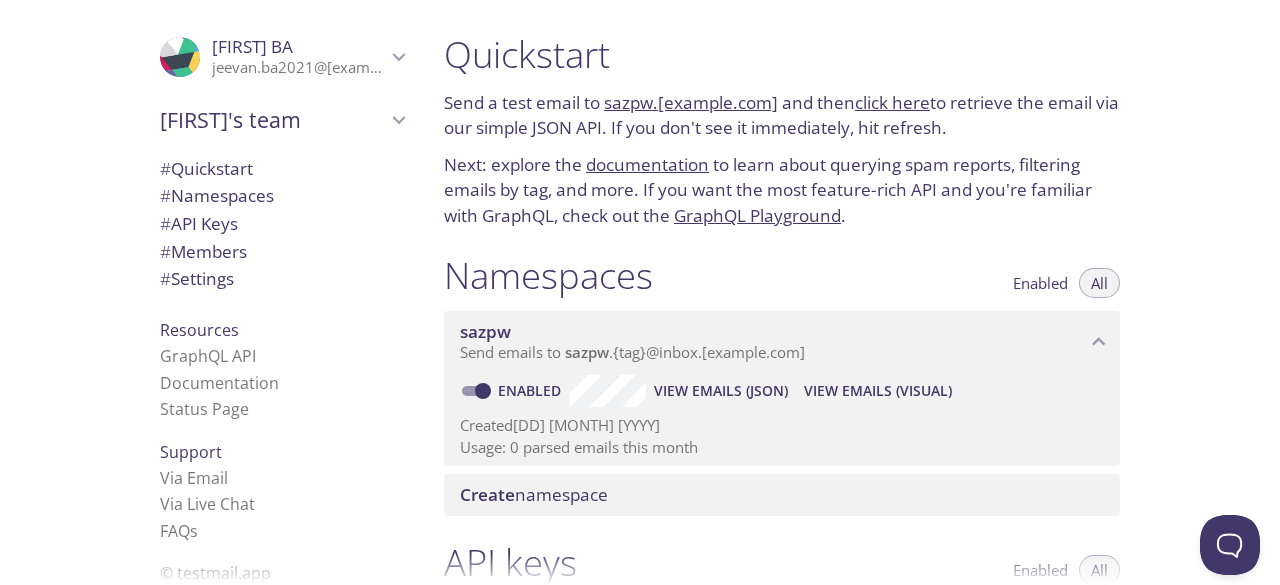 scroll, scrollTop: 9, scrollLeft: 0, axis: vertical 